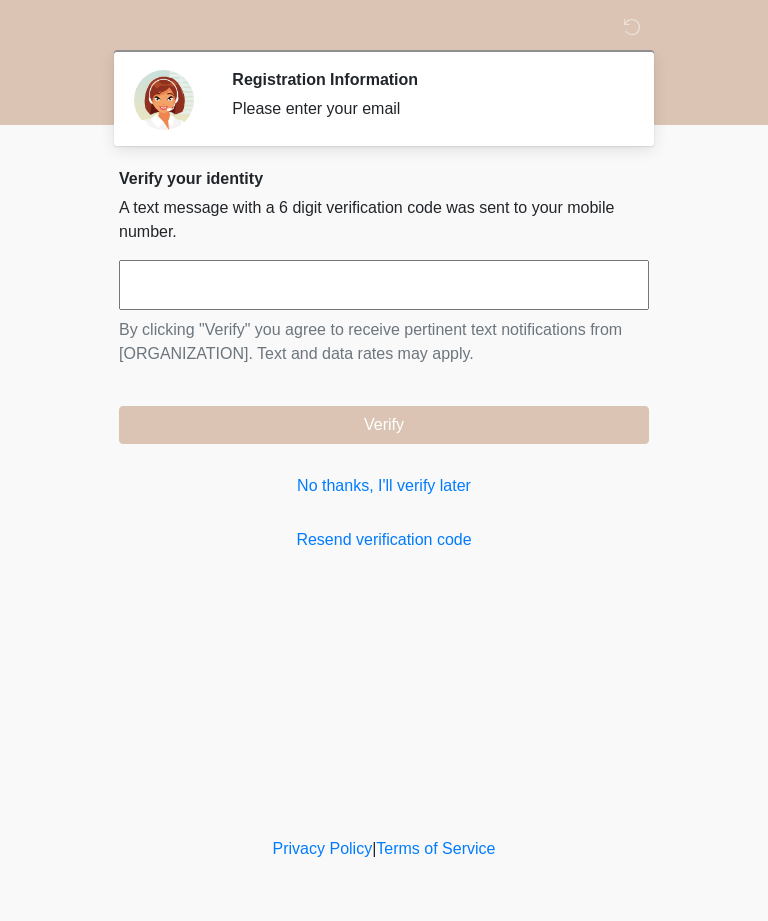 scroll, scrollTop: 0, scrollLeft: 0, axis: both 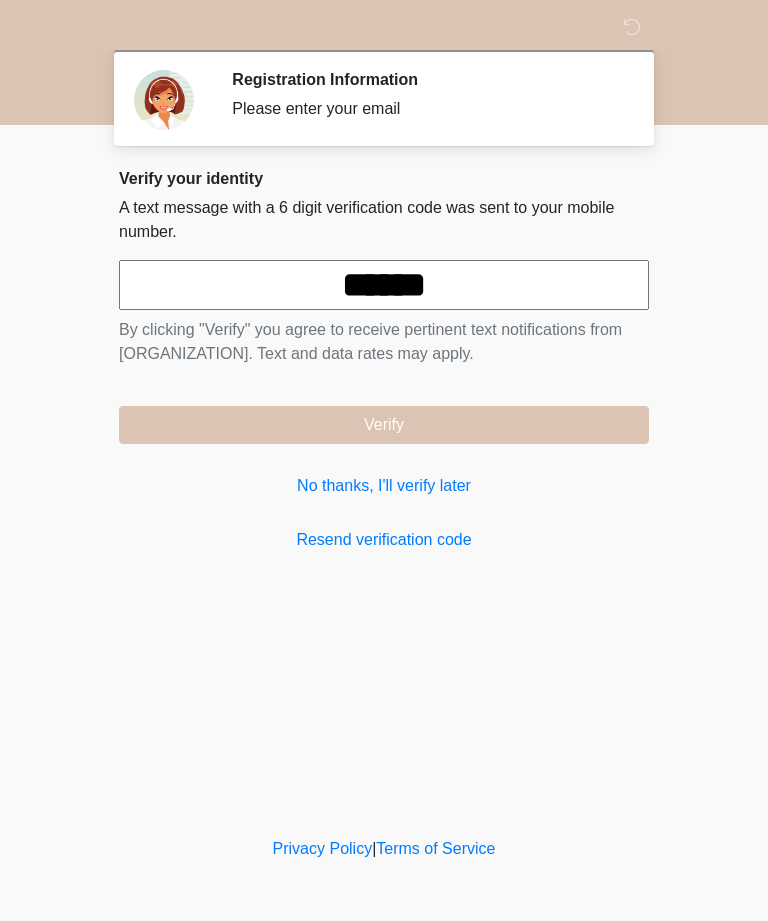 type on "******" 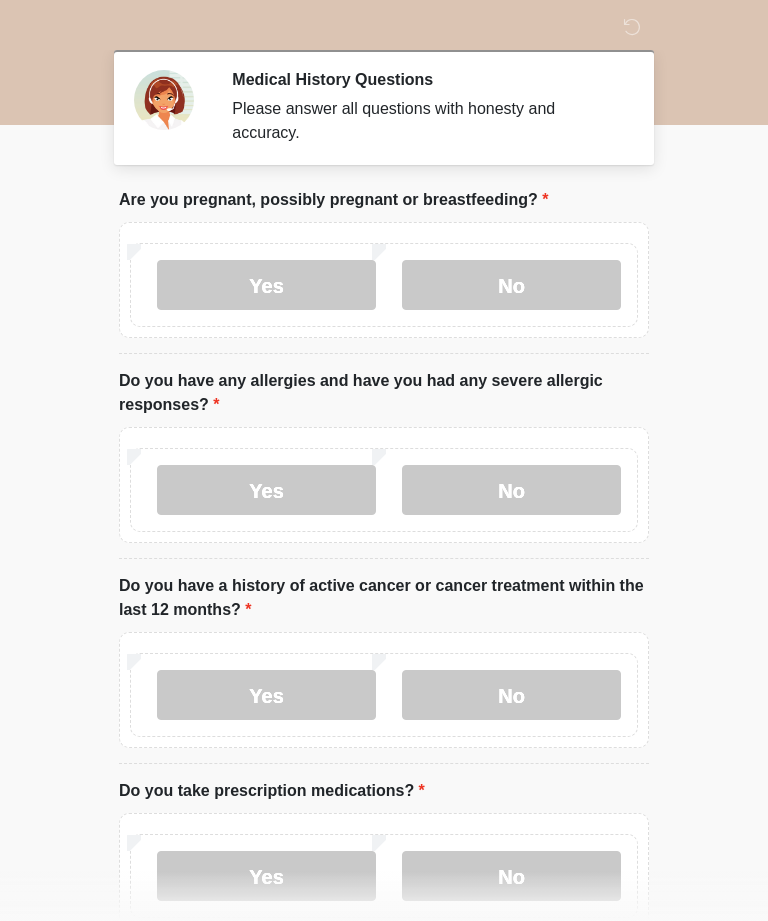 click on "No" at bounding box center (511, 285) 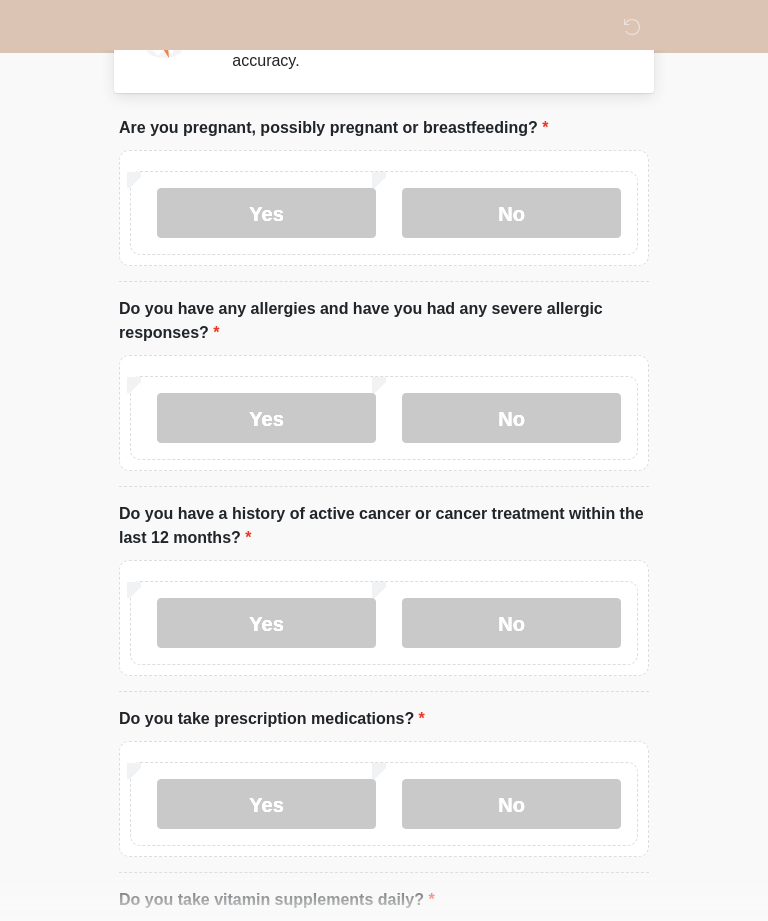 scroll, scrollTop: 72, scrollLeft: 0, axis: vertical 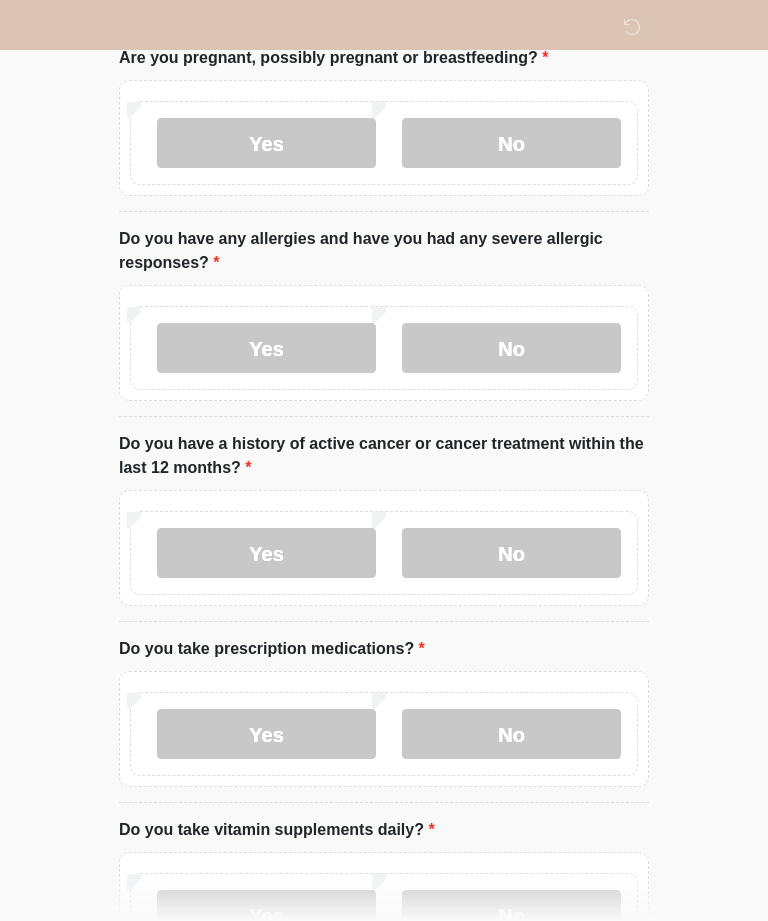 click on "No" at bounding box center [511, 349] 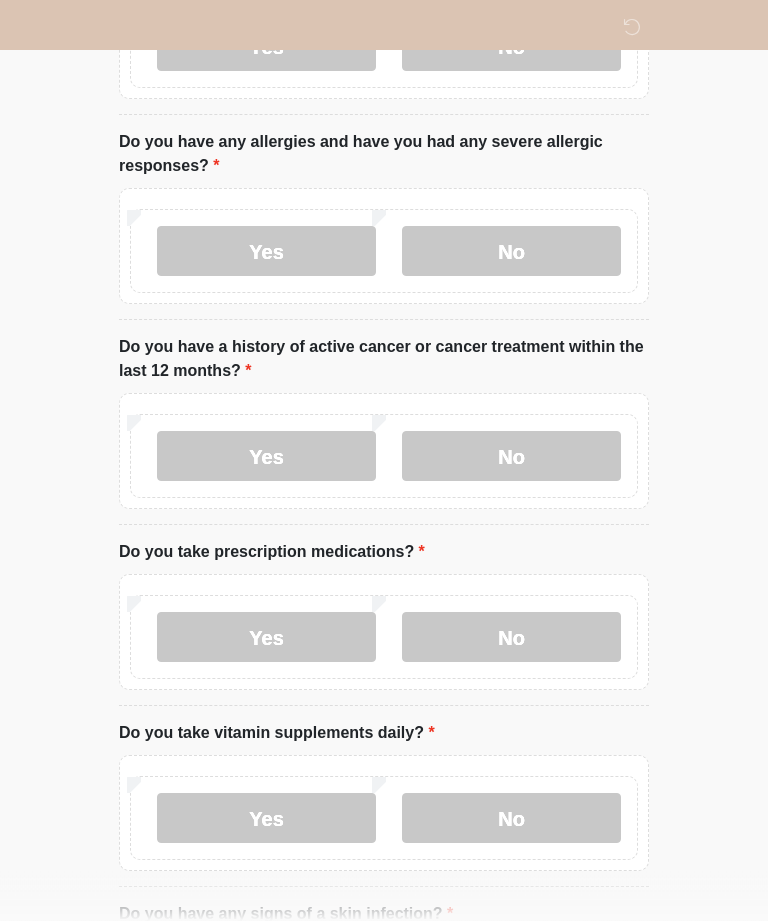scroll, scrollTop: 242, scrollLeft: 0, axis: vertical 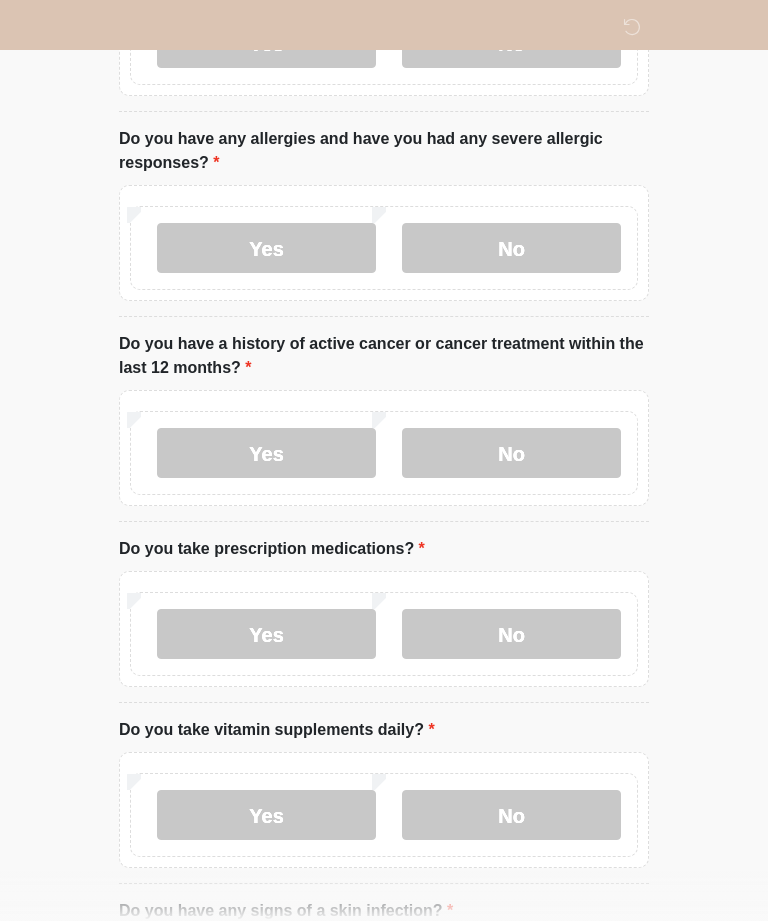 click on "No" at bounding box center [511, 453] 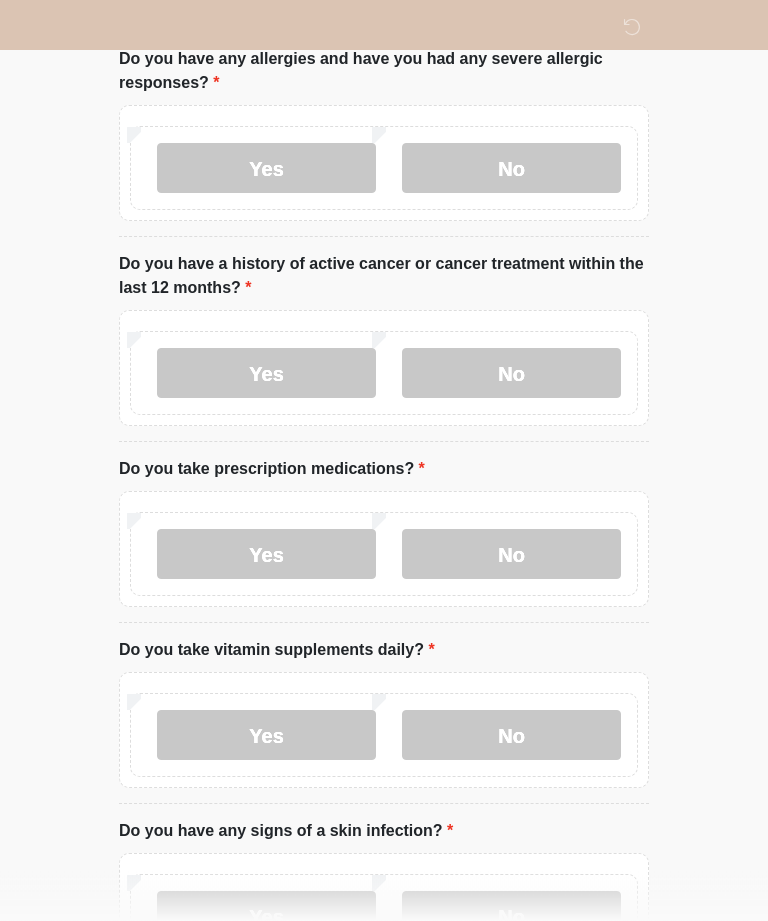 scroll, scrollTop: 323, scrollLeft: 0, axis: vertical 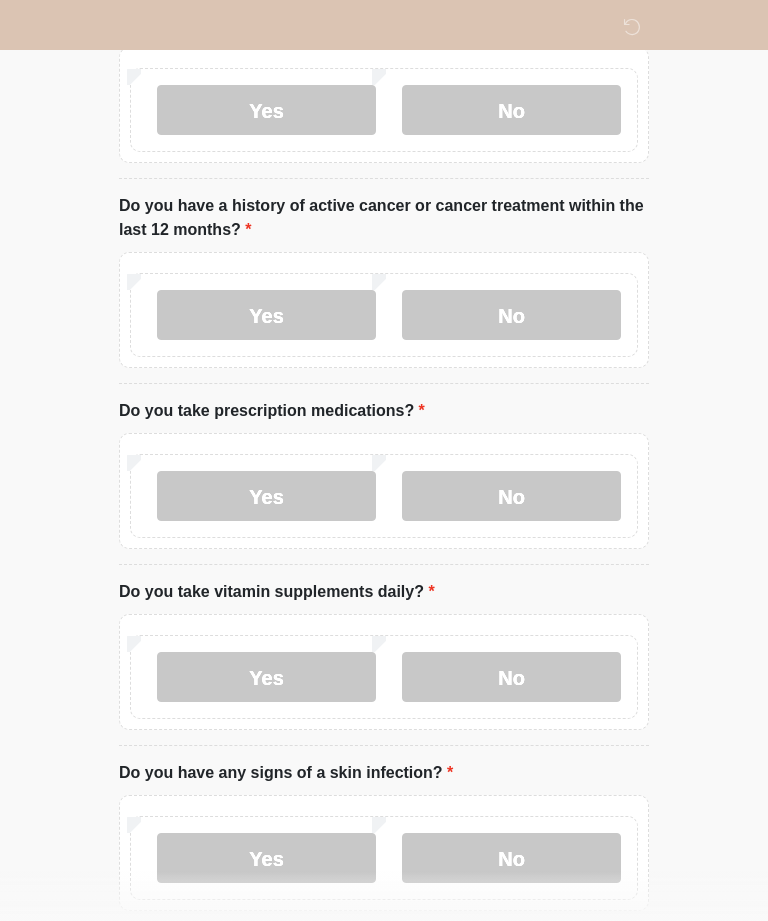 click on "No" at bounding box center [511, 496] 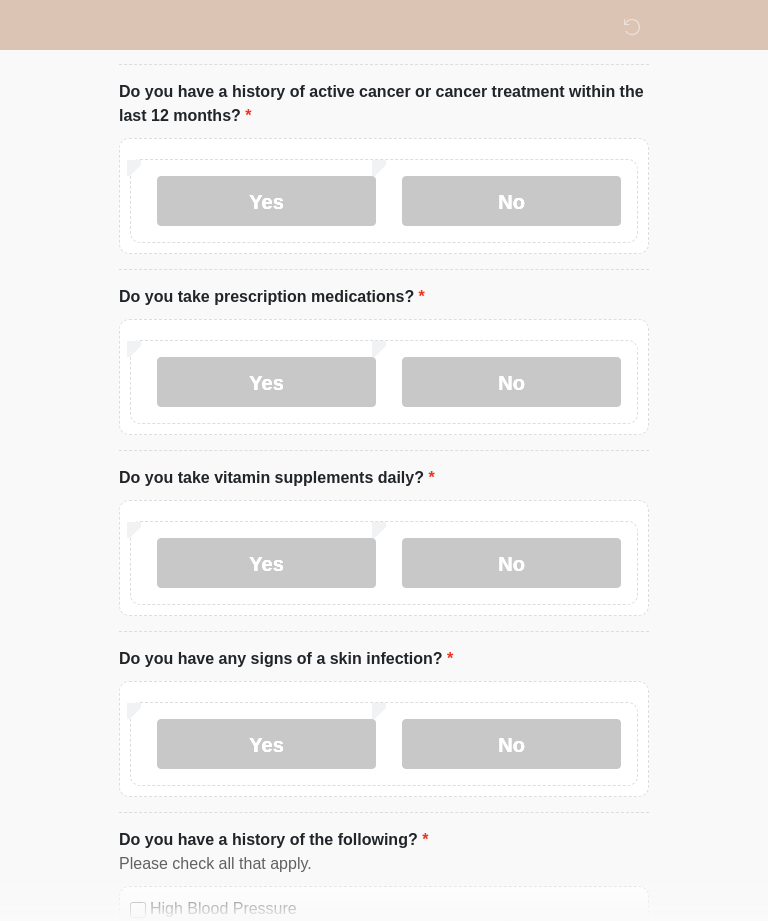 scroll, scrollTop: 493, scrollLeft: 0, axis: vertical 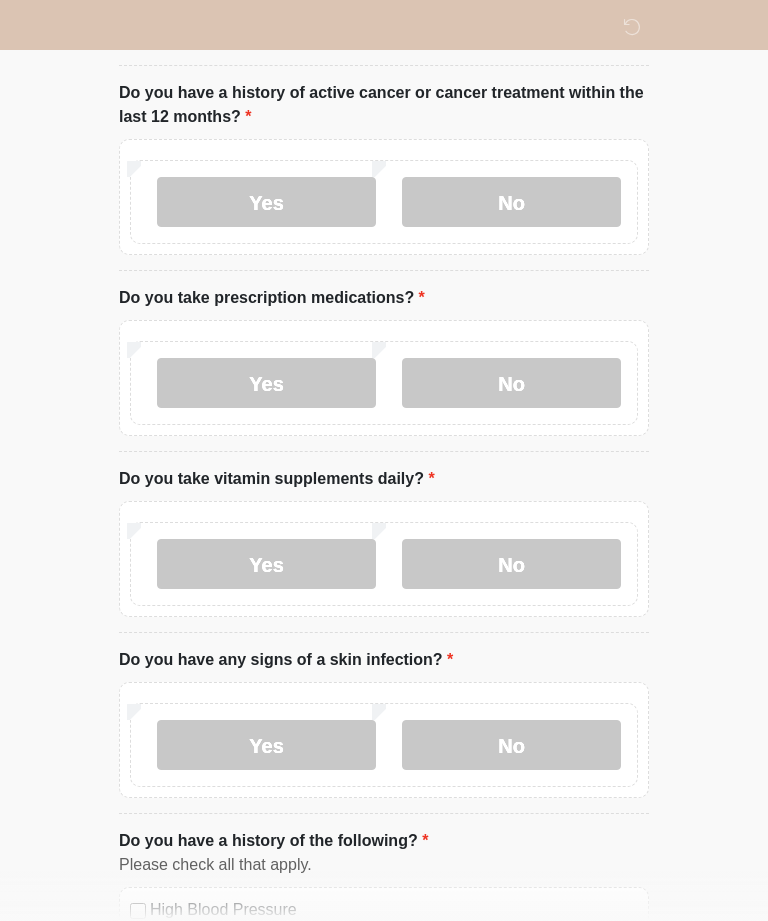 click on "No" at bounding box center [511, 564] 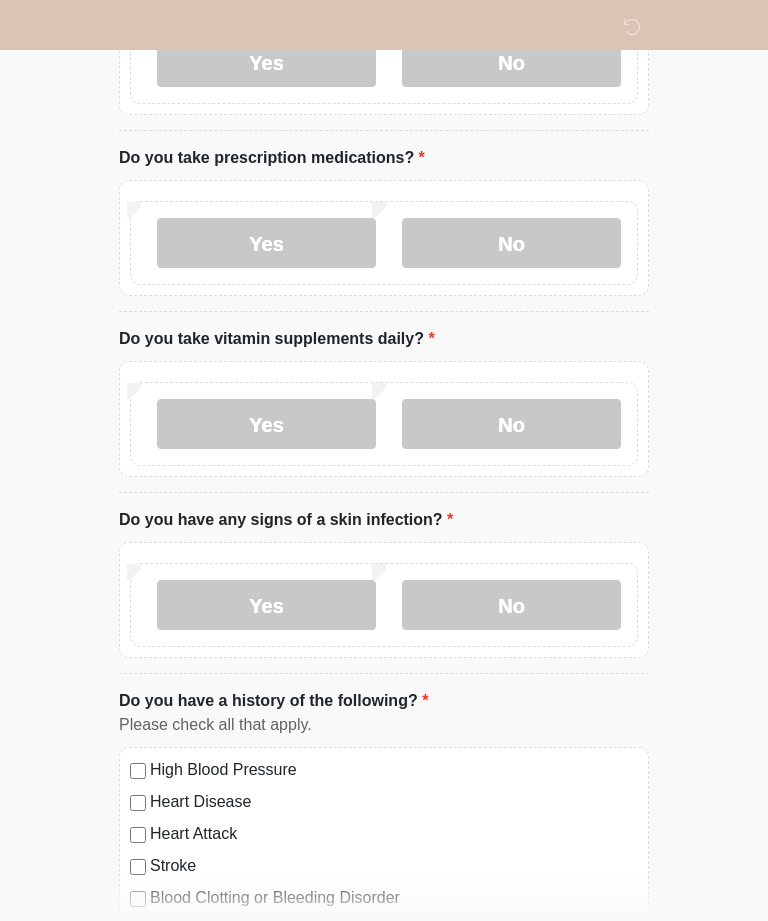 scroll, scrollTop: 669, scrollLeft: 0, axis: vertical 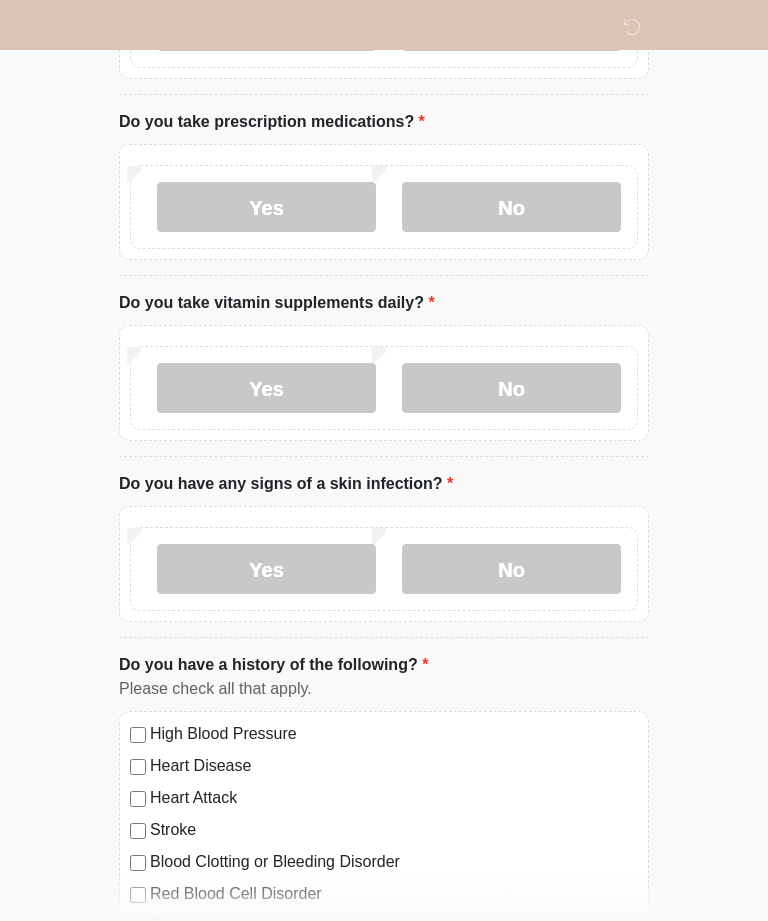 click on "No" at bounding box center [511, 569] 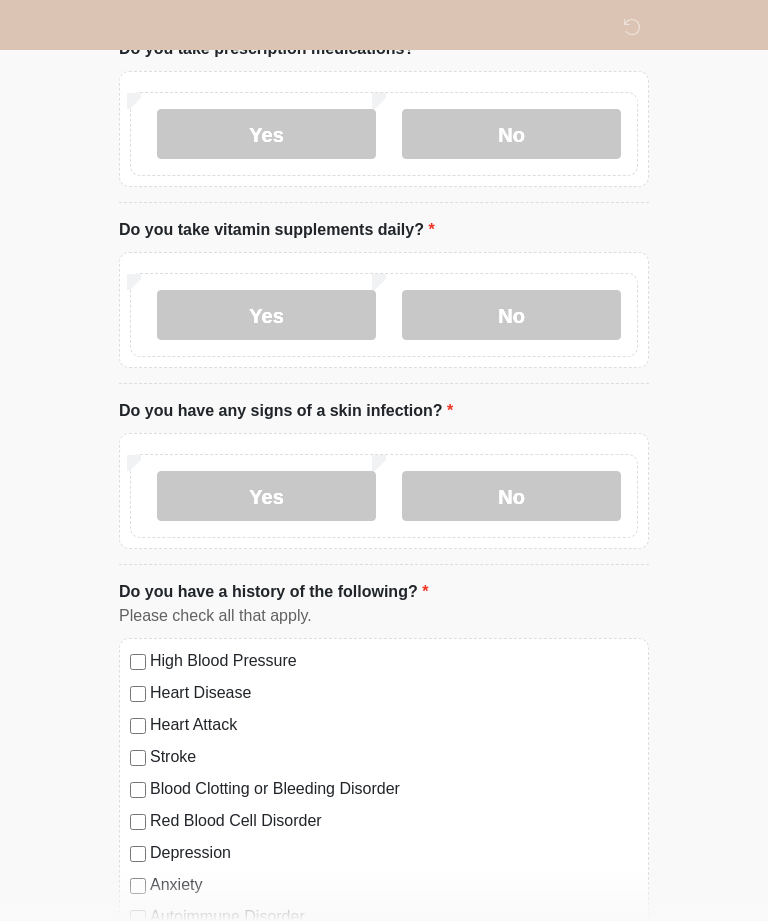 scroll, scrollTop: 831, scrollLeft: 0, axis: vertical 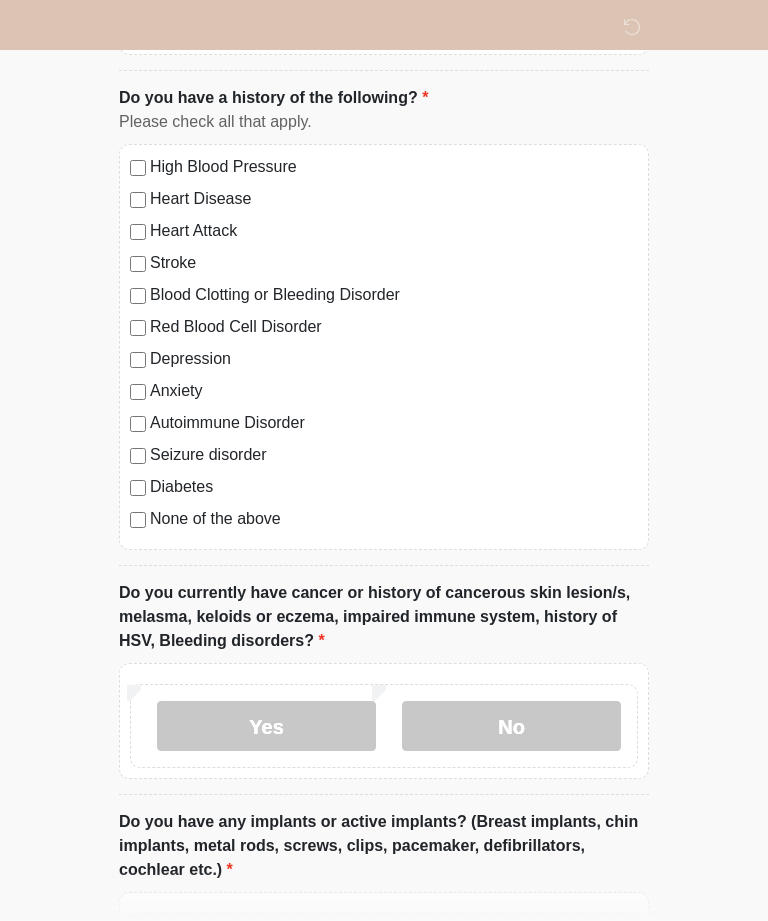 click on "No" at bounding box center (511, 726) 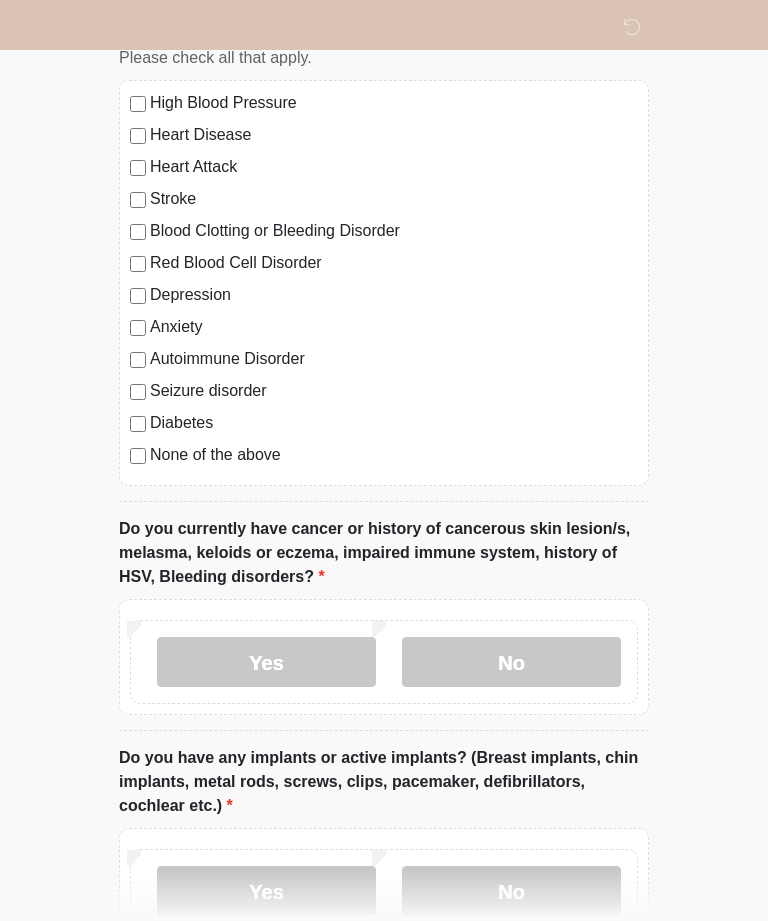 scroll, scrollTop: 1433, scrollLeft: 0, axis: vertical 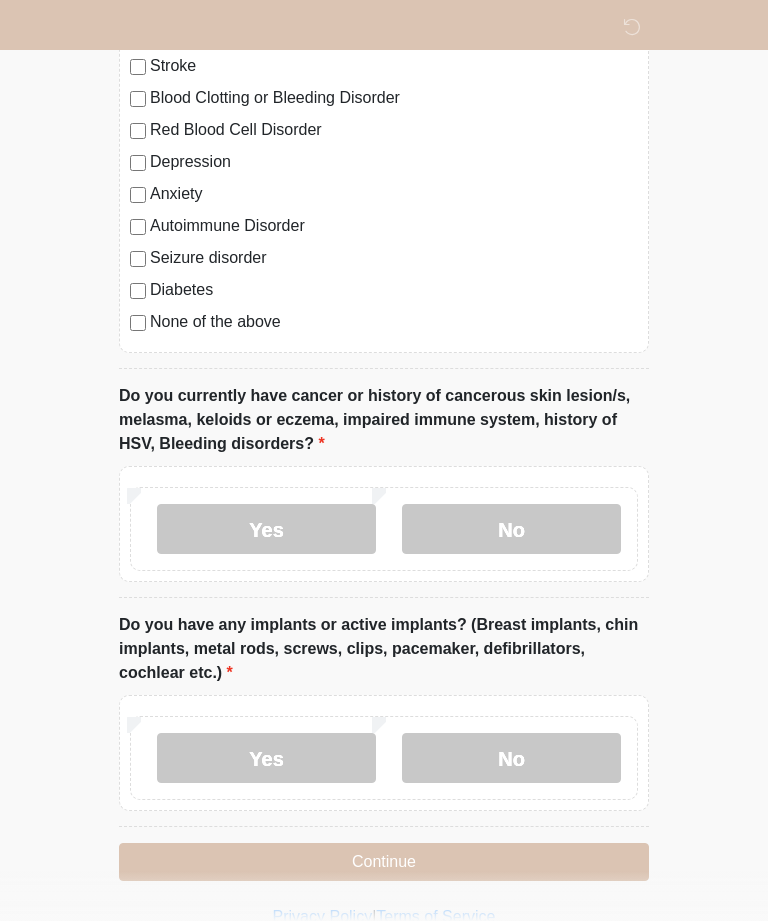 click on "No" at bounding box center (511, 758) 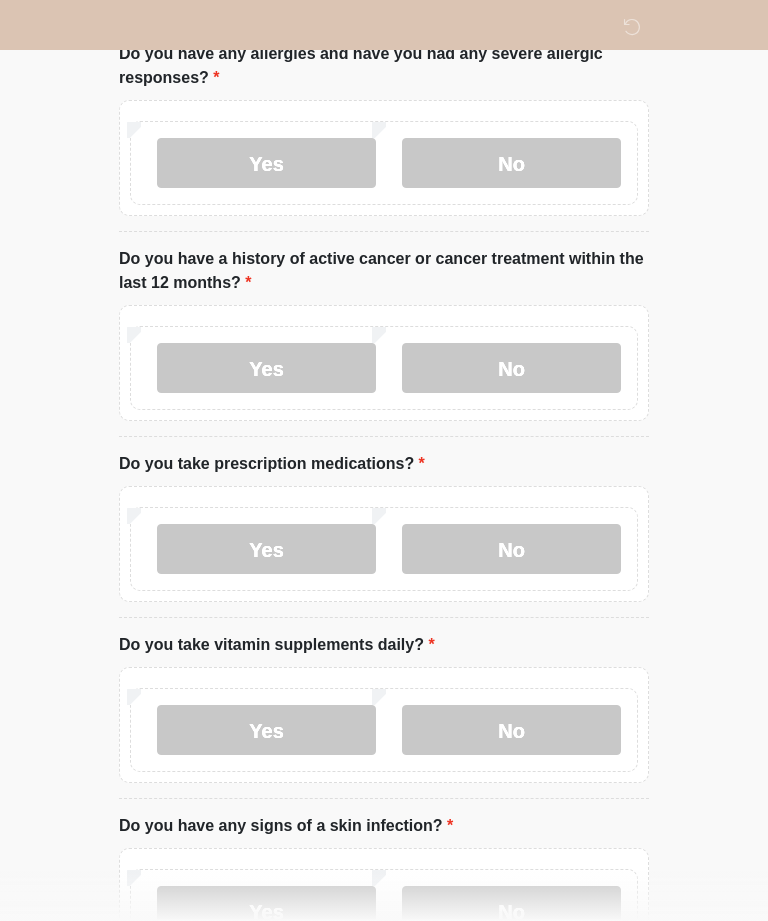 scroll, scrollTop: 0, scrollLeft: 0, axis: both 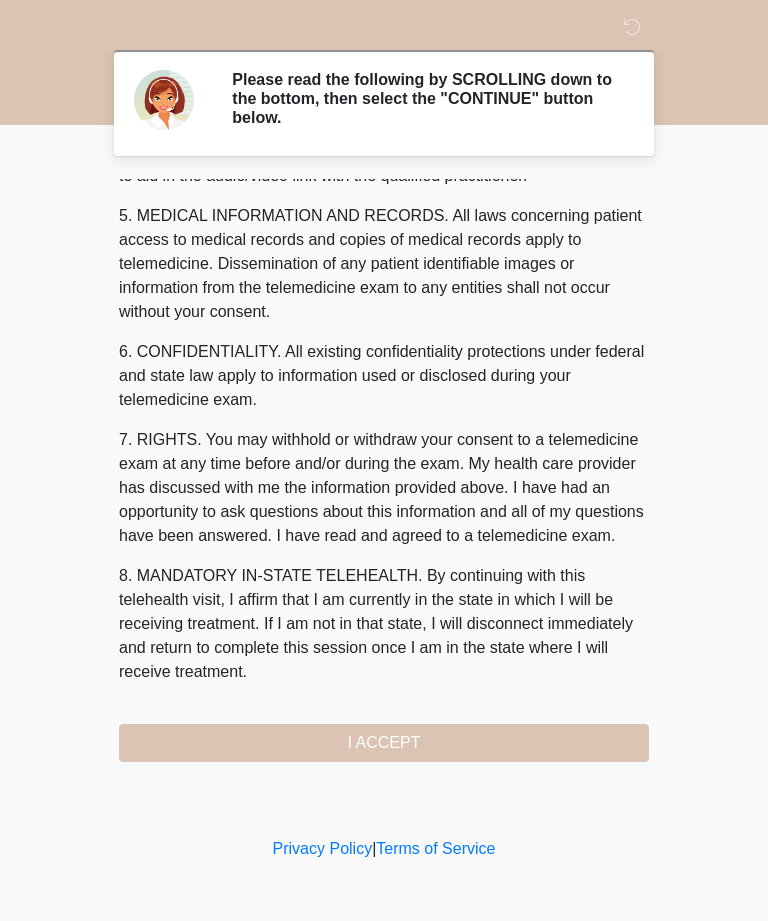 click on "I ACCEPT" at bounding box center [384, 743] 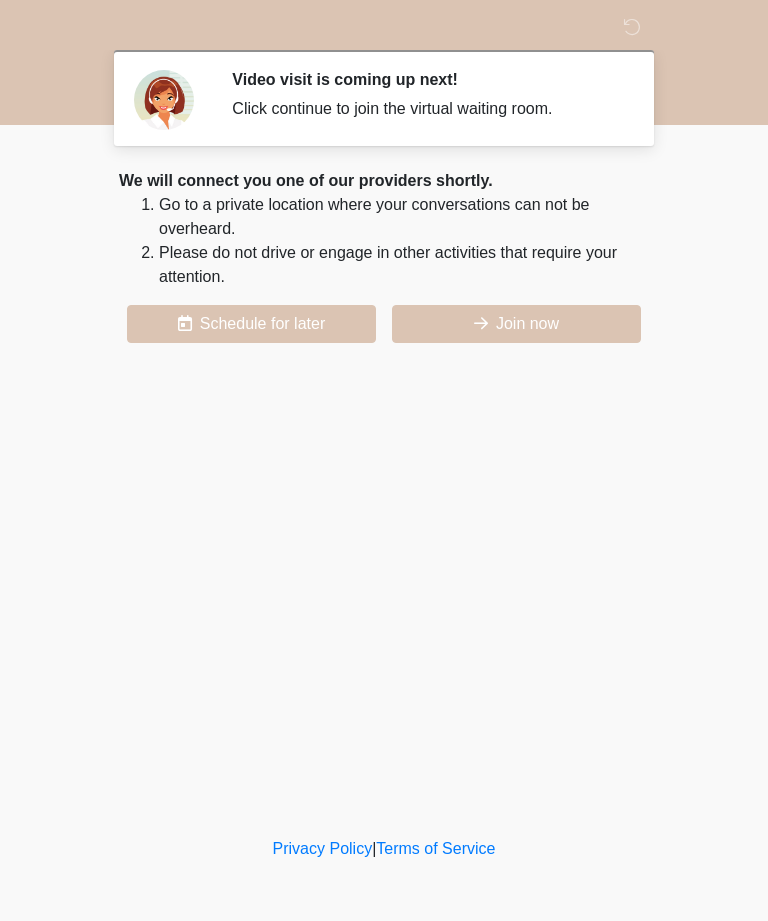 click on "Join now" at bounding box center [516, 324] 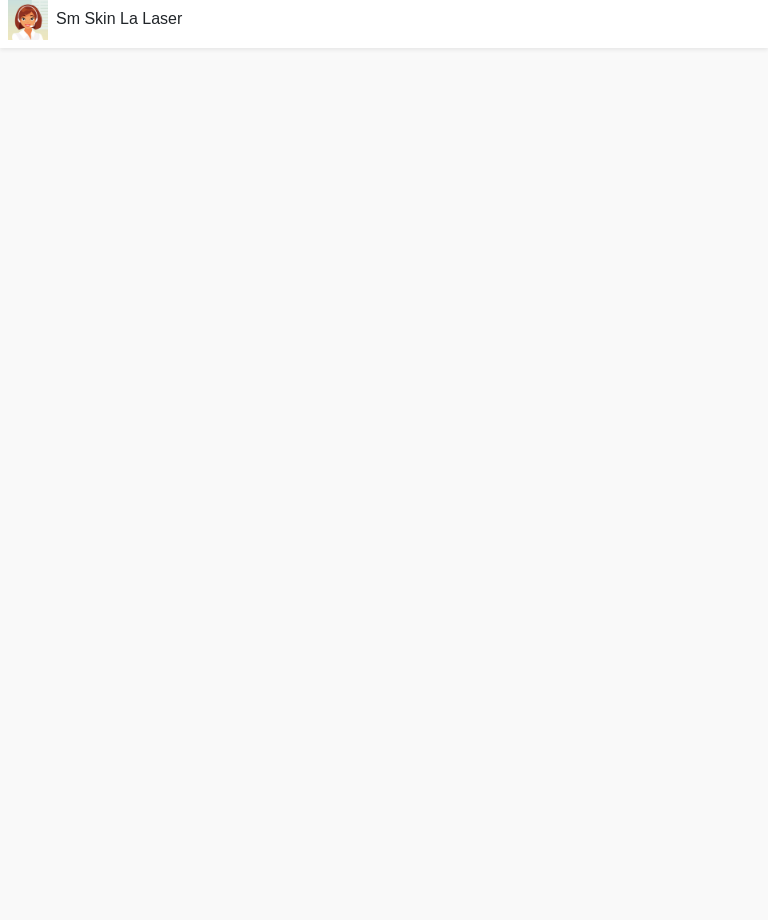 scroll, scrollTop: 42, scrollLeft: 0, axis: vertical 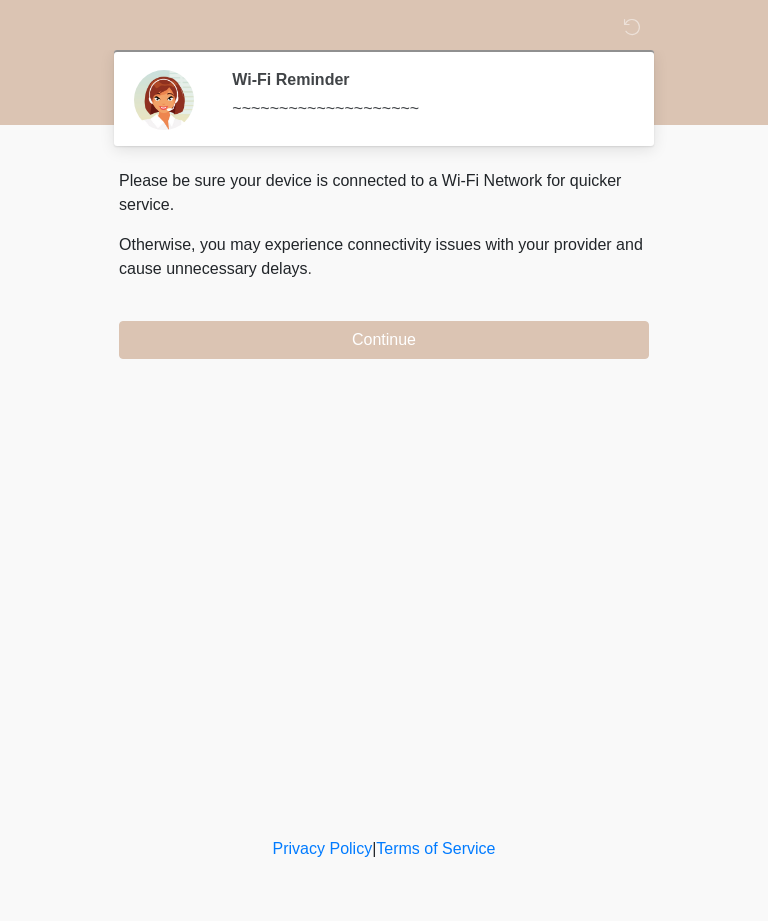 click on "Continue" at bounding box center (384, 340) 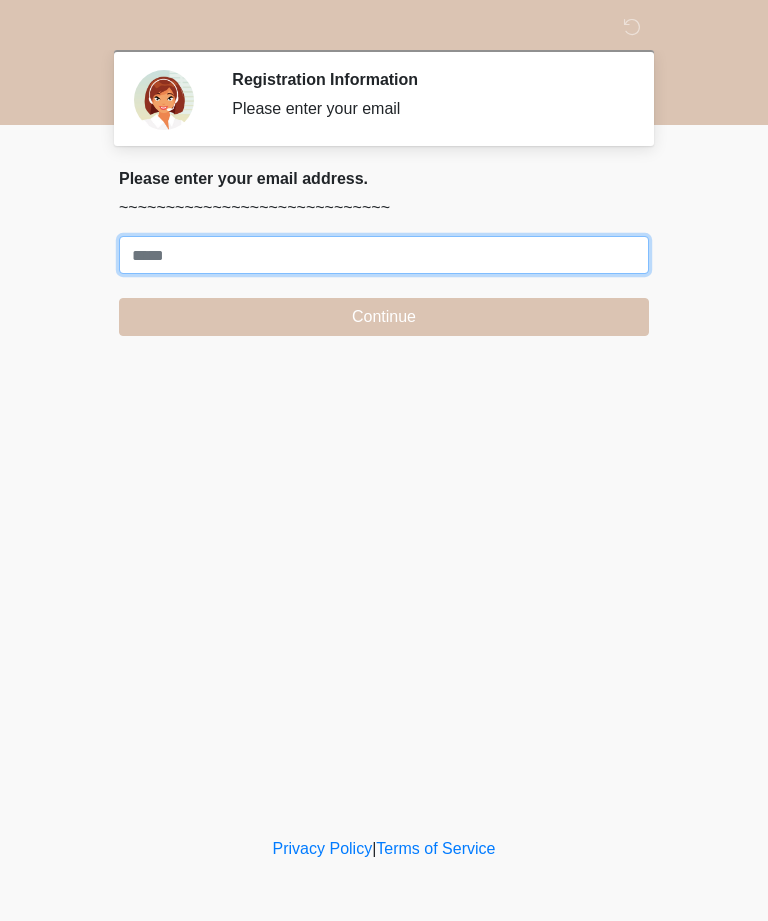 click on "Where should we email your treatment plan?" at bounding box center [384, 255] 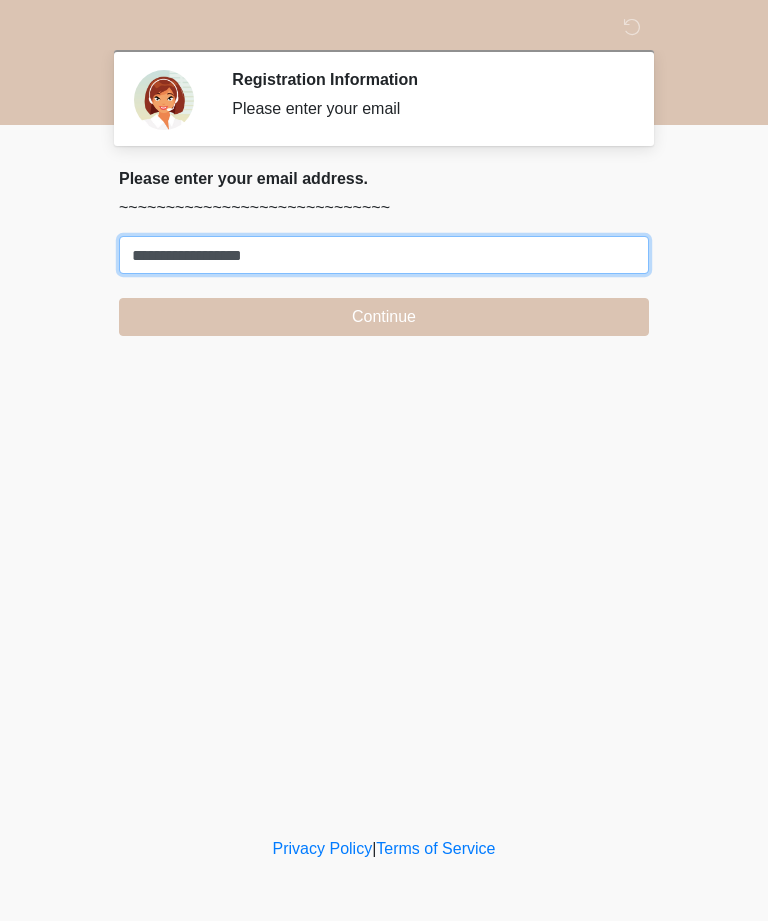 click on "**********" at bounding box center [384, 255] 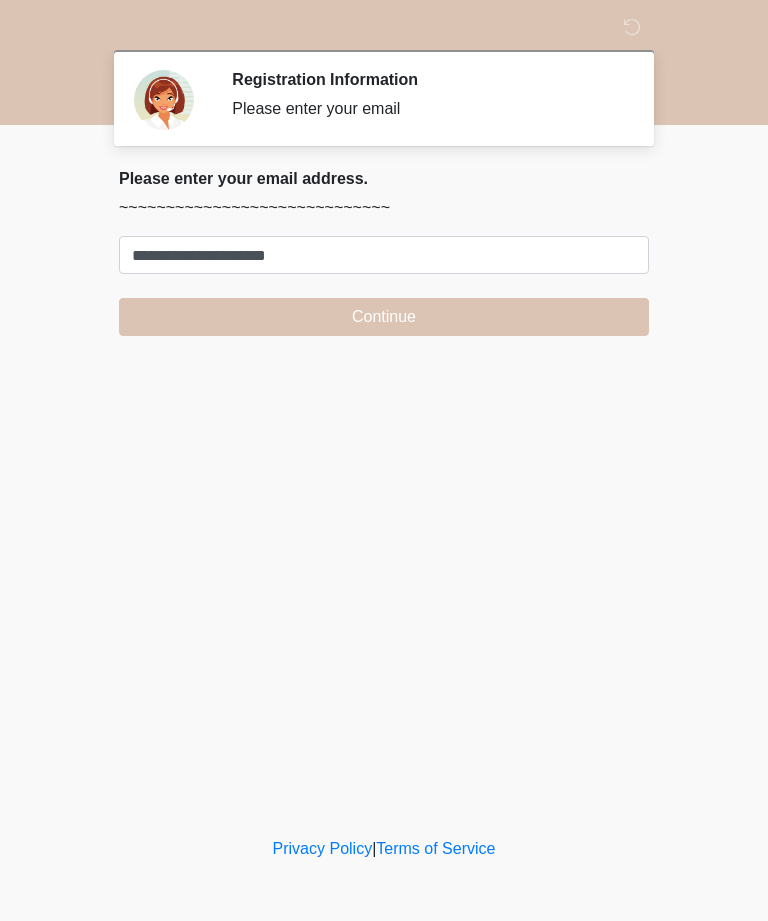 click on "~~~~~~~~~~~~~~~~~~~~~~~~~~~~~" at bounding box center (384, 208) 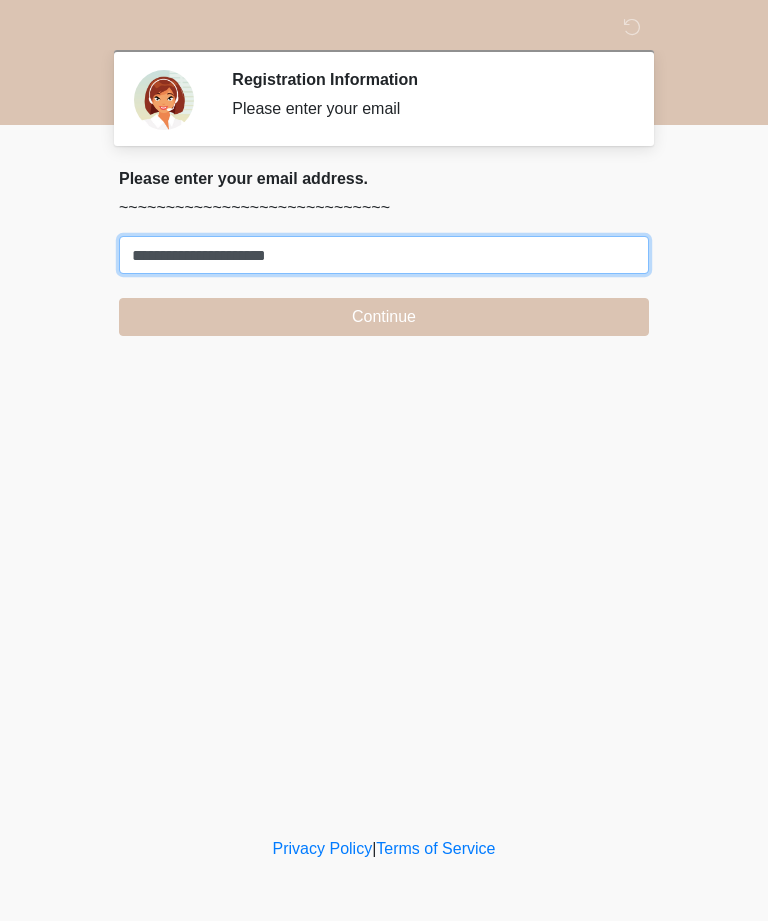 click on "**********" at bounding box center [384, 255] 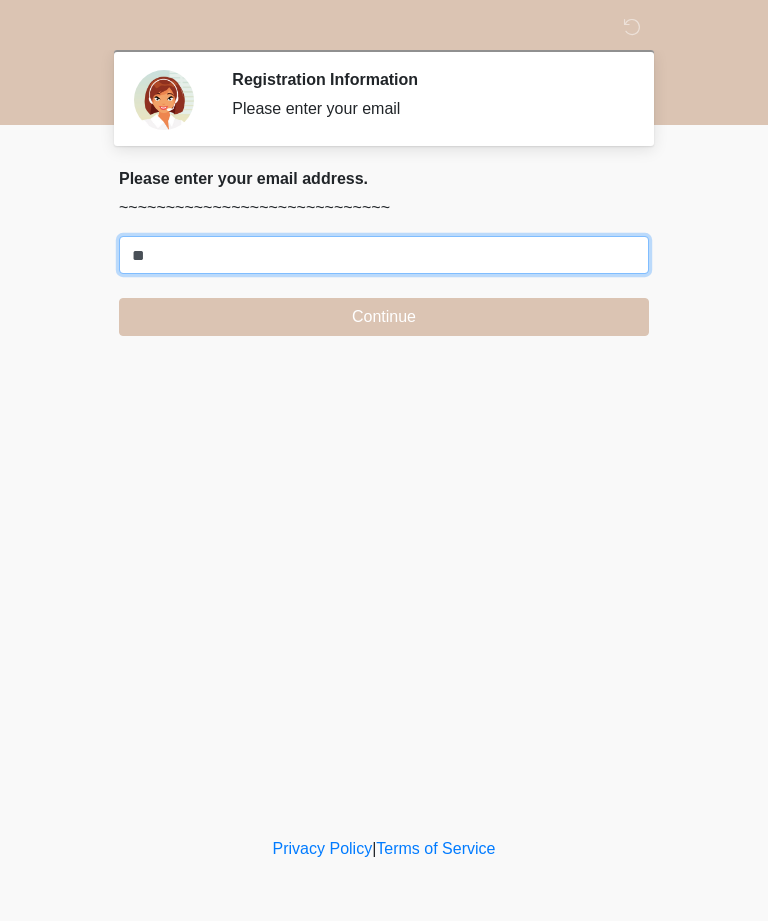 type on "*" 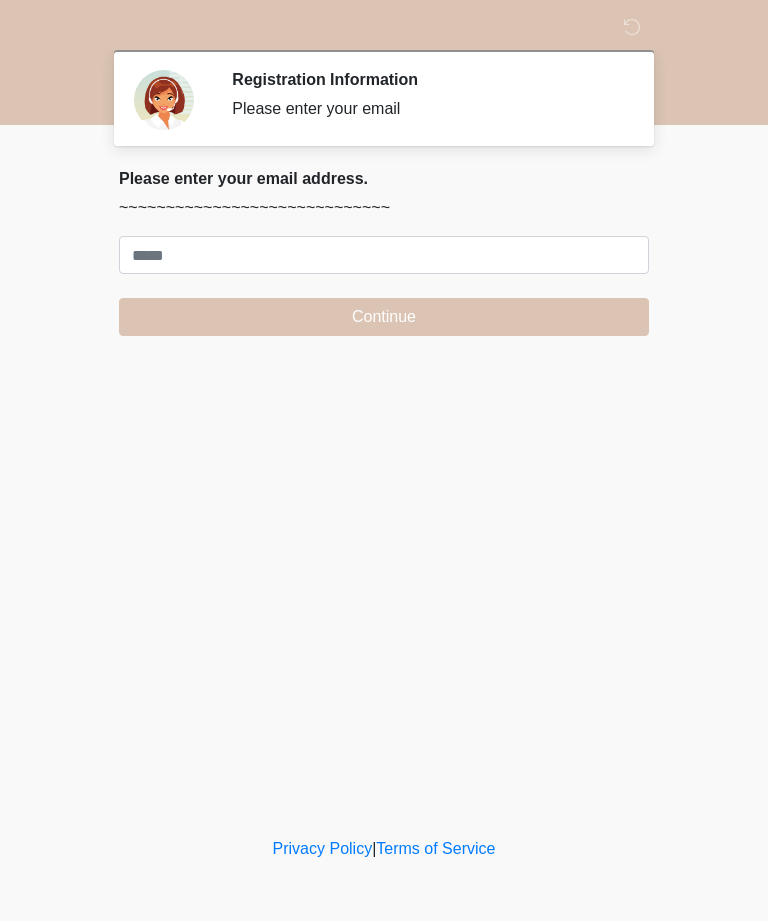 click on "~~~~~~~~~~~~~~~~~~~~~~~~~~~~~" at bounding box center (384, 208) 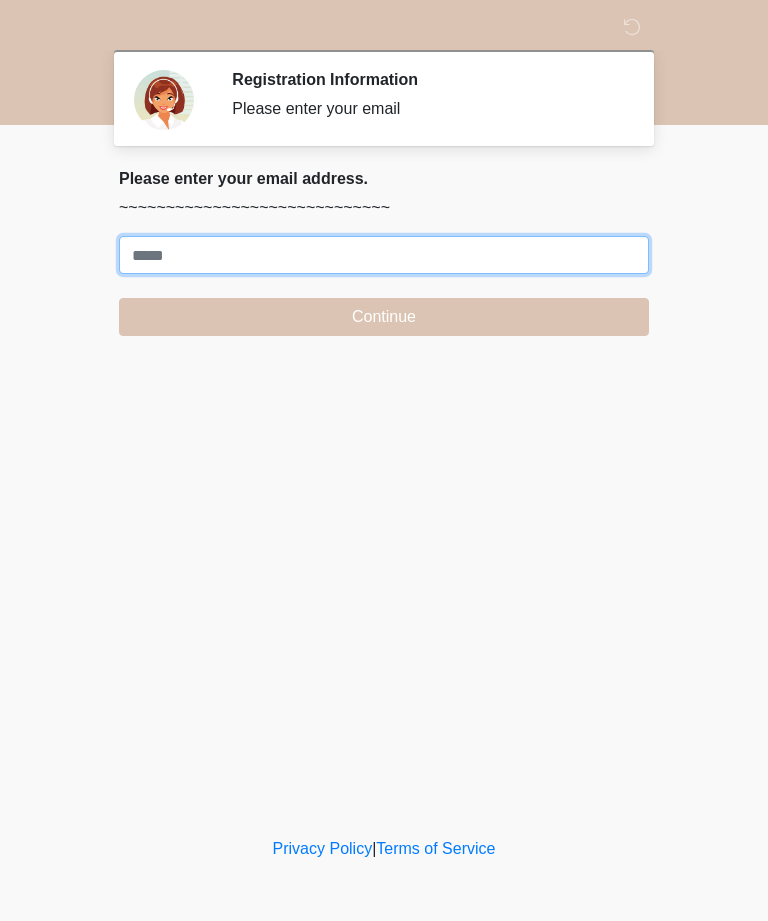 click on "Where should we email your treatment plan?" at bounding box center [384, 255] 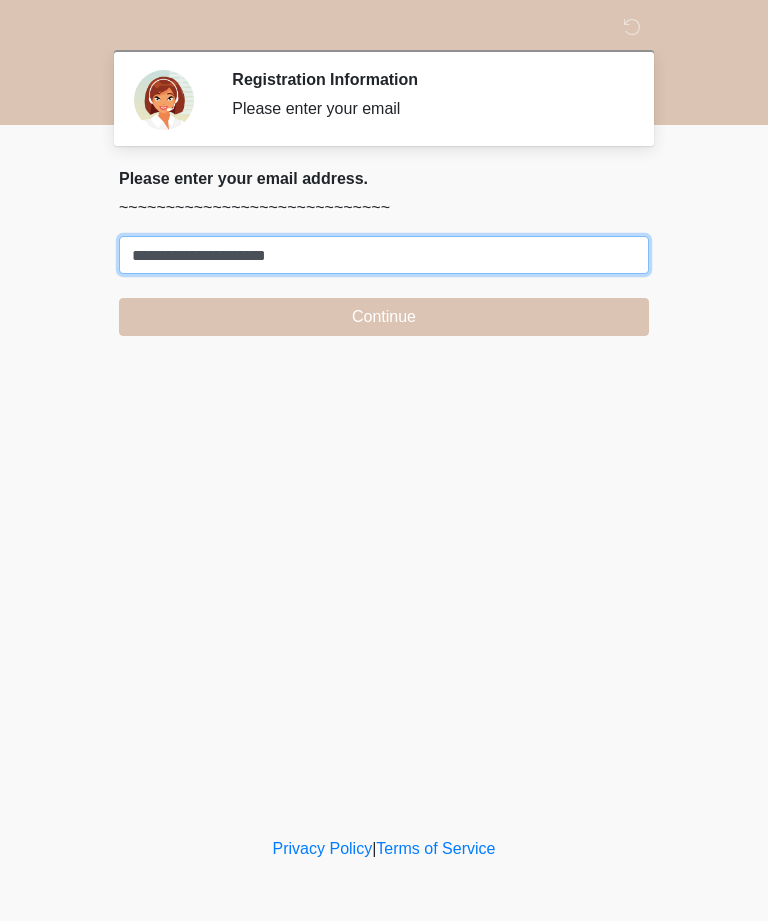 type on "**********" 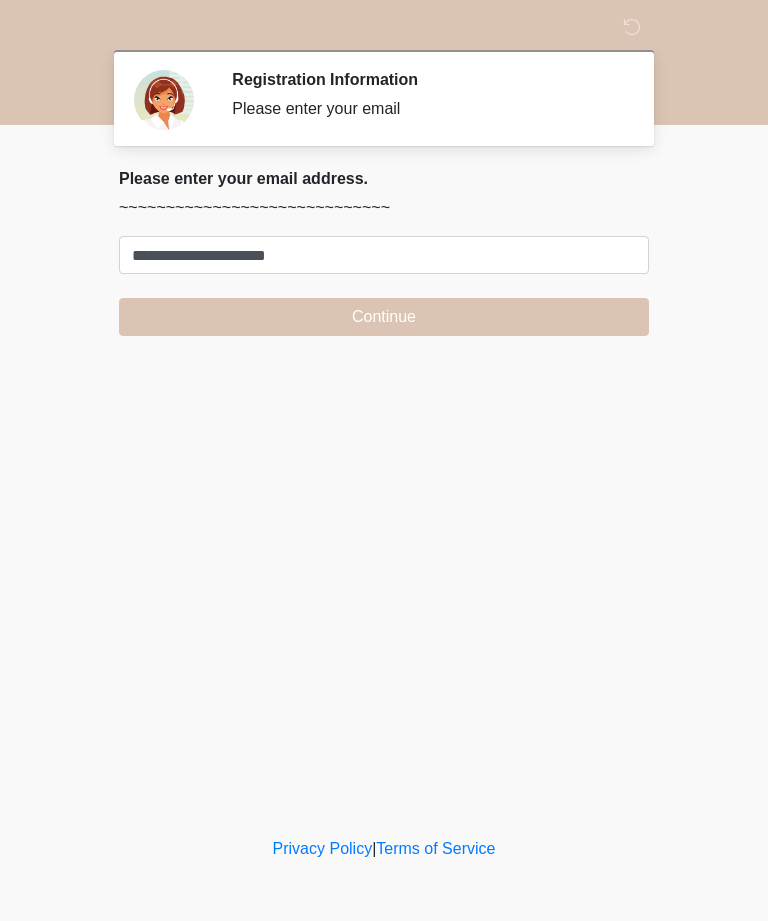 click on "Continue" at bounding box center [384, 317] 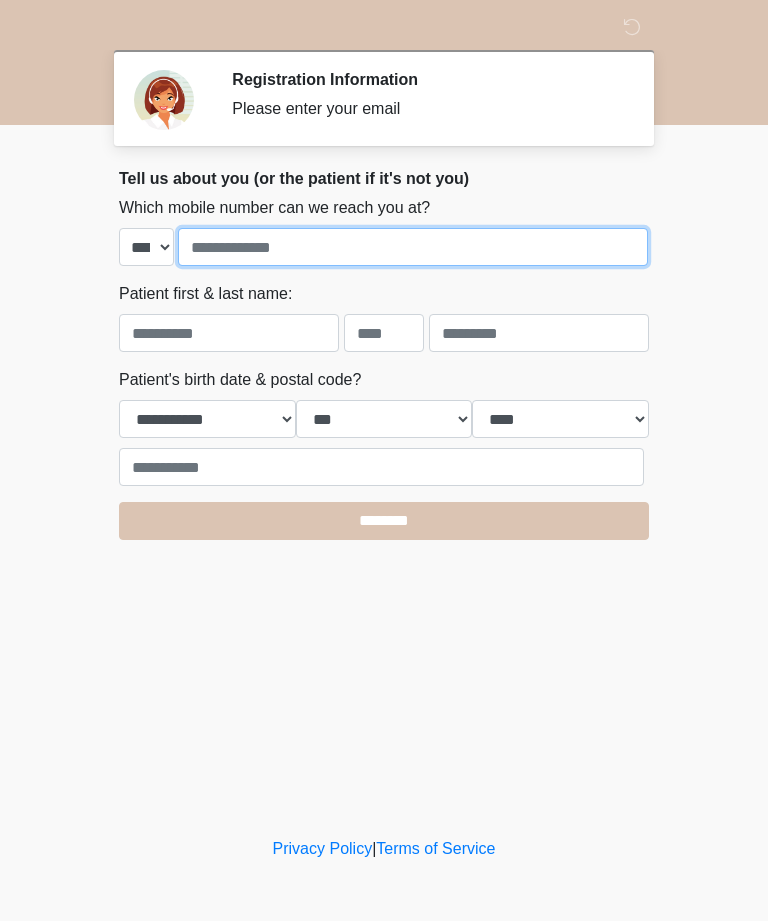 click at bounding box center (413, 247) 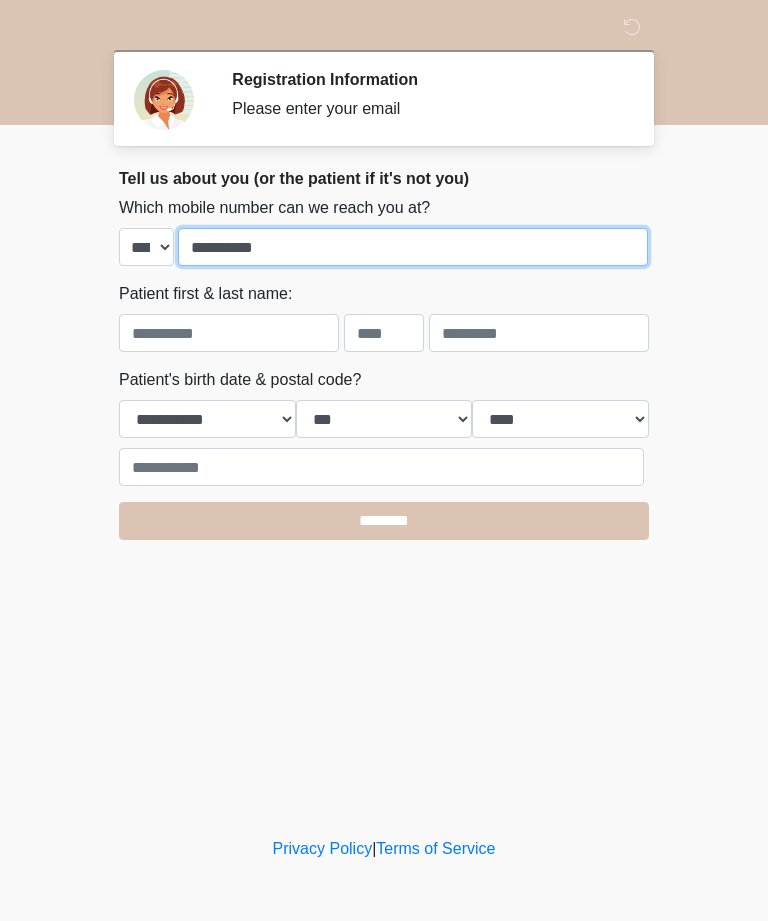 type on "**********" 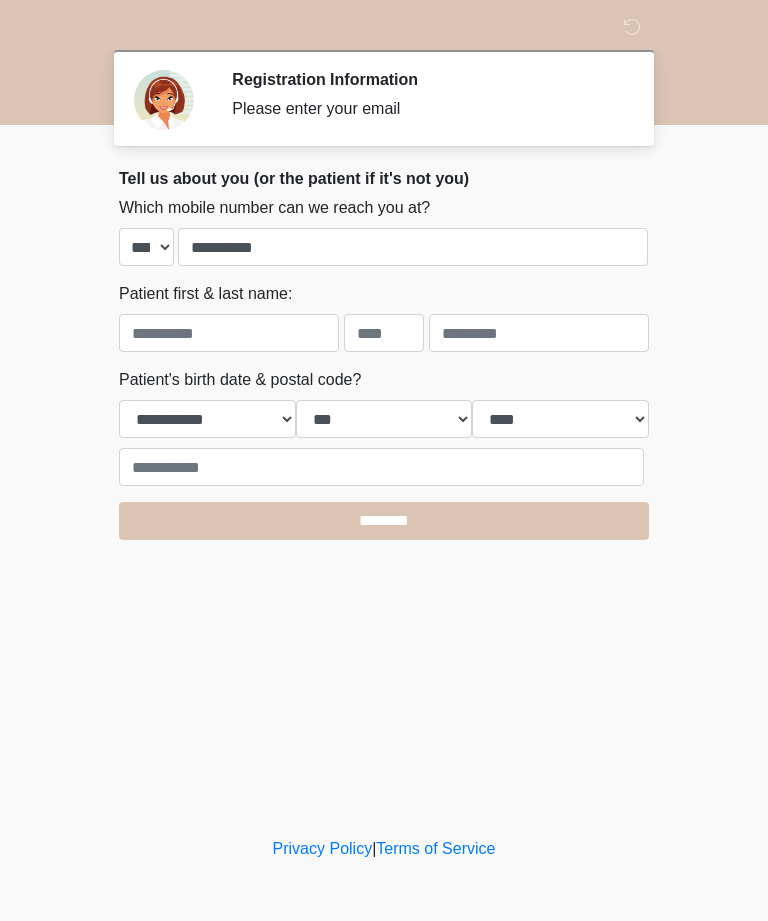 click at bounding box center [229, 333] 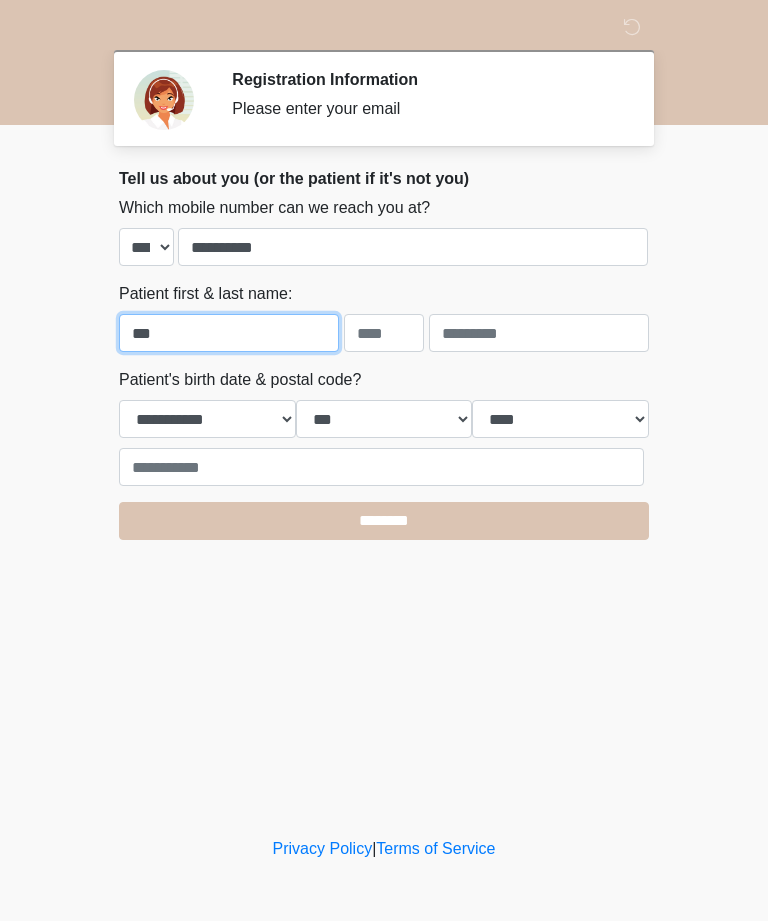 type on "***" 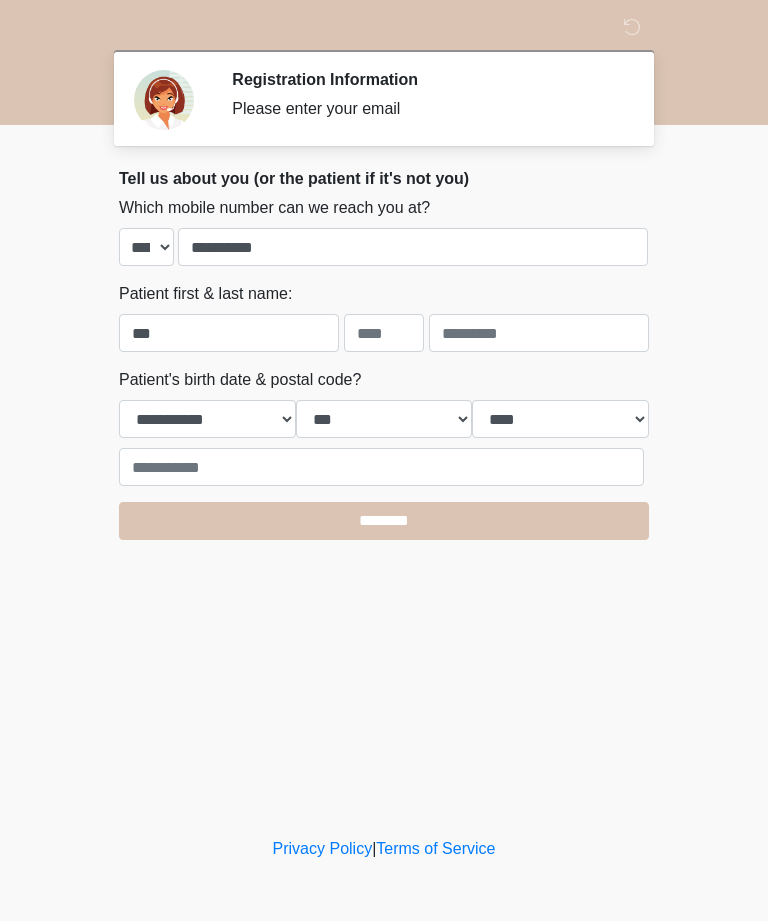click at bounding box center [539, 333] 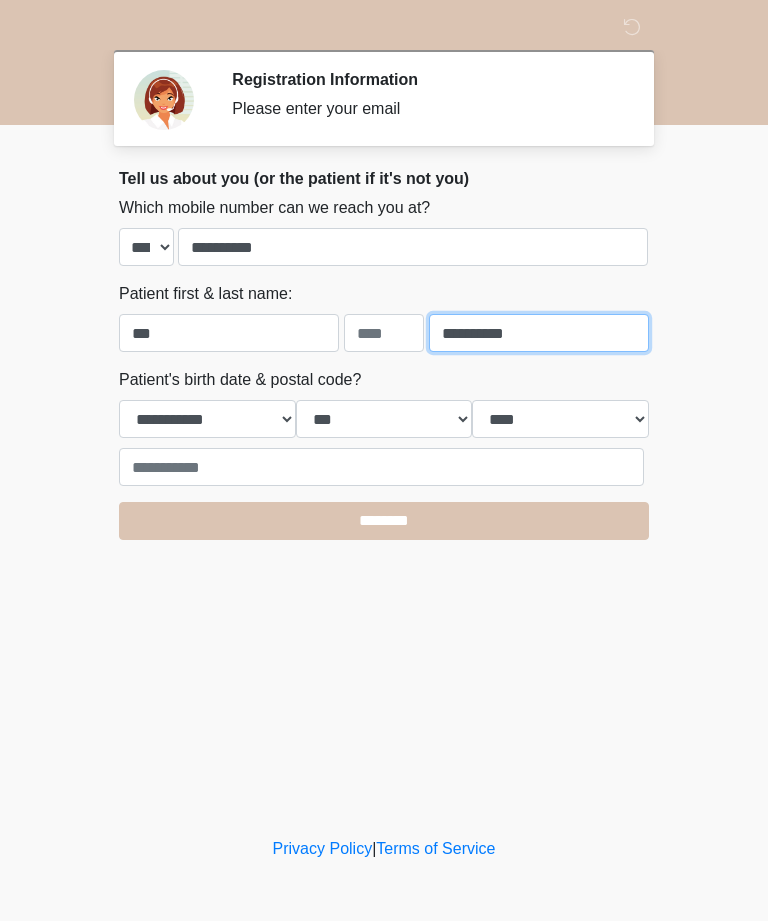 type on "**********" 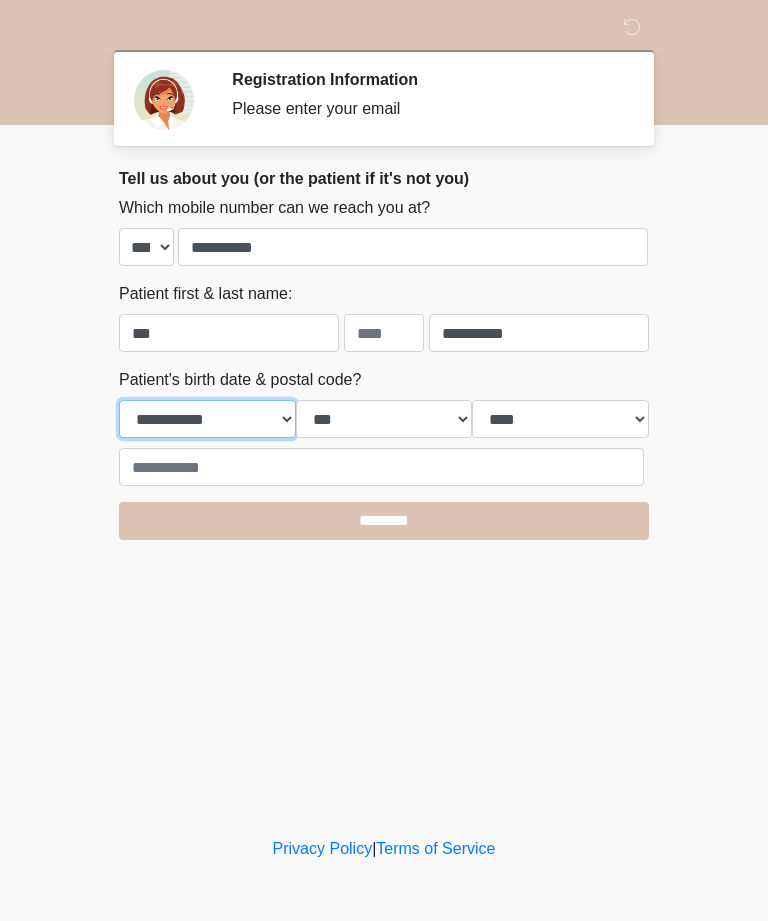 click on "**********" at bounding box center [207, 419] 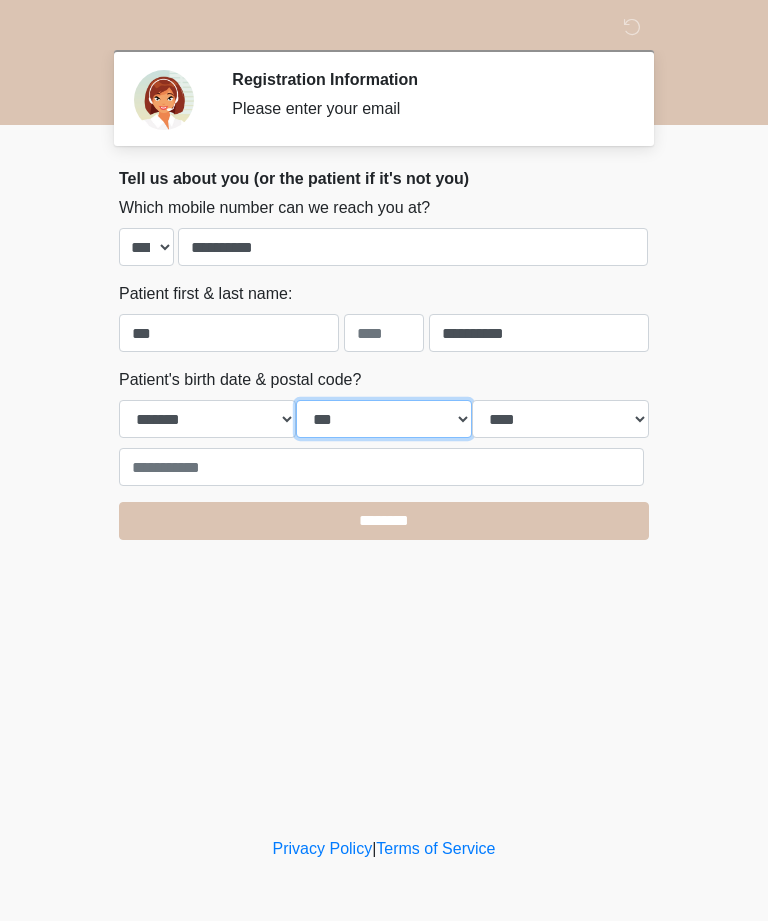 click on "***
*
*
*
*
*
*
*
*
*
**
**
**
**
**
**
**
**
**
**
**
**
**
**
**
**
**
**
**
**
**
**" at bounding box center (384, 419) 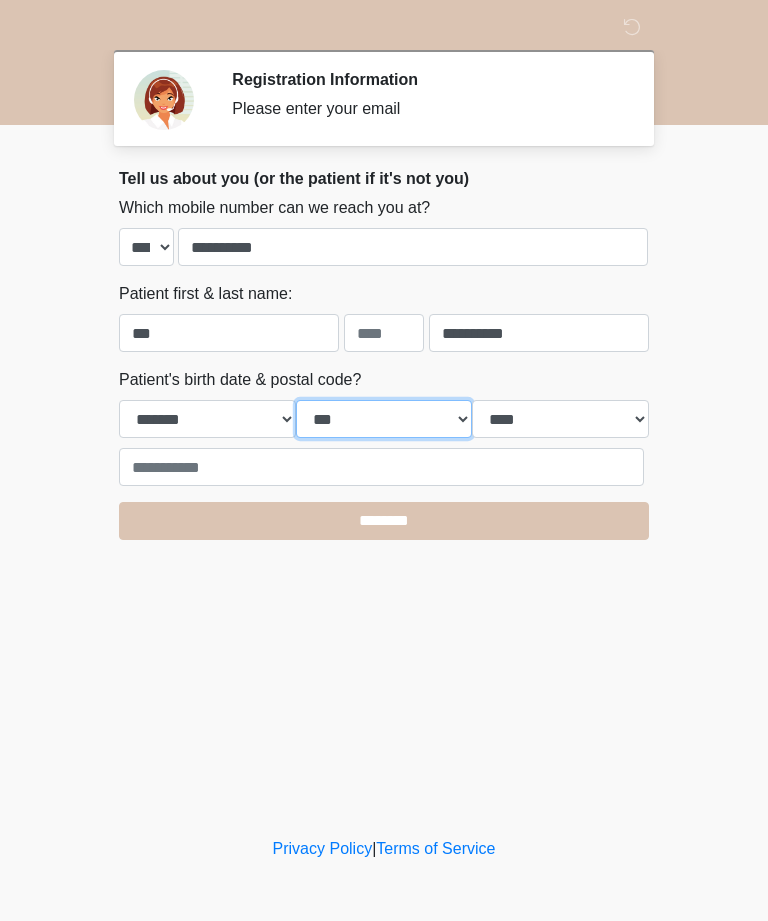 select on "**" 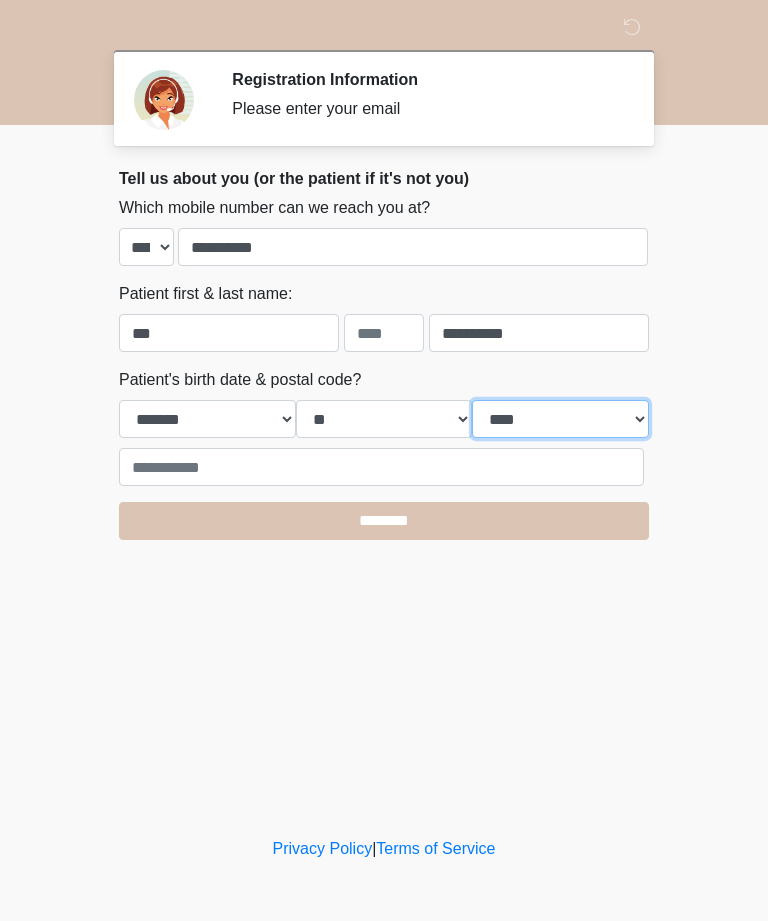 click on "****
****
****
****
****
****
****
****
****
****
****
****
****
****
****
****
****
****
****
****
****
****
****
****
****
****
****
****
****
****
****
****
****
****
****
****
****
****
****
****
****
****
****
****
****
****
****
****
****
****
****
****
****
****
****
****
****
****
****
****
****
****
****
****
****
****
****
****
****
****
****
****
****
****
****
****
****
****
****
****
****
****
****
****
****
****
****
****
****
****
****
****
****
****
****
****
****
****
****
****
****
****" at bounding box center [560, 419] 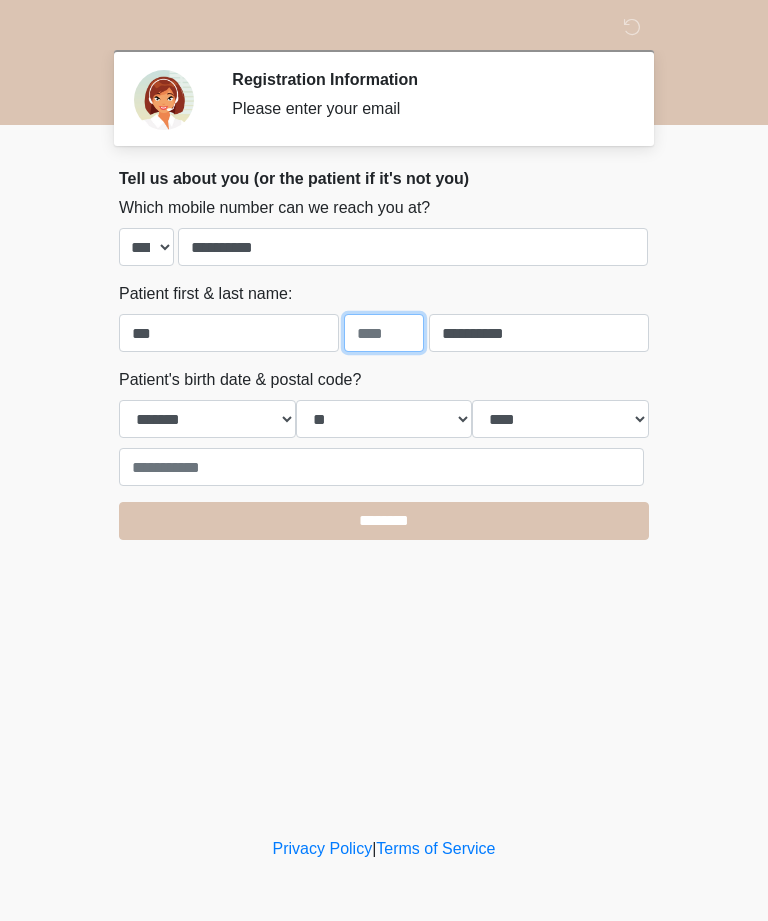 click at bounding box center (384, 333) 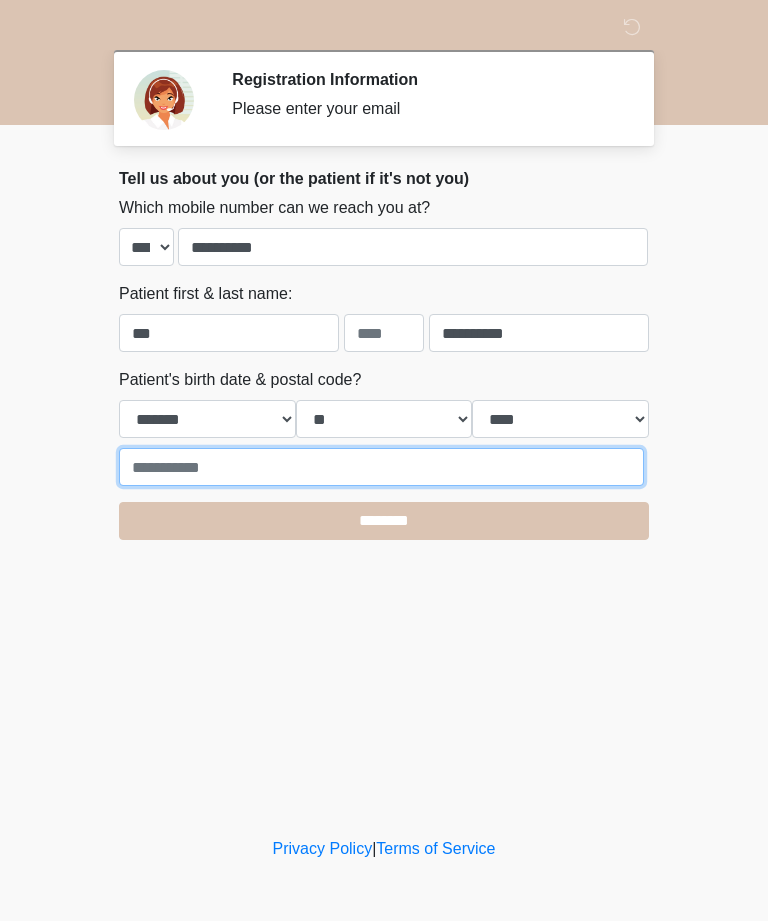 click at bounding box center (381, 467) 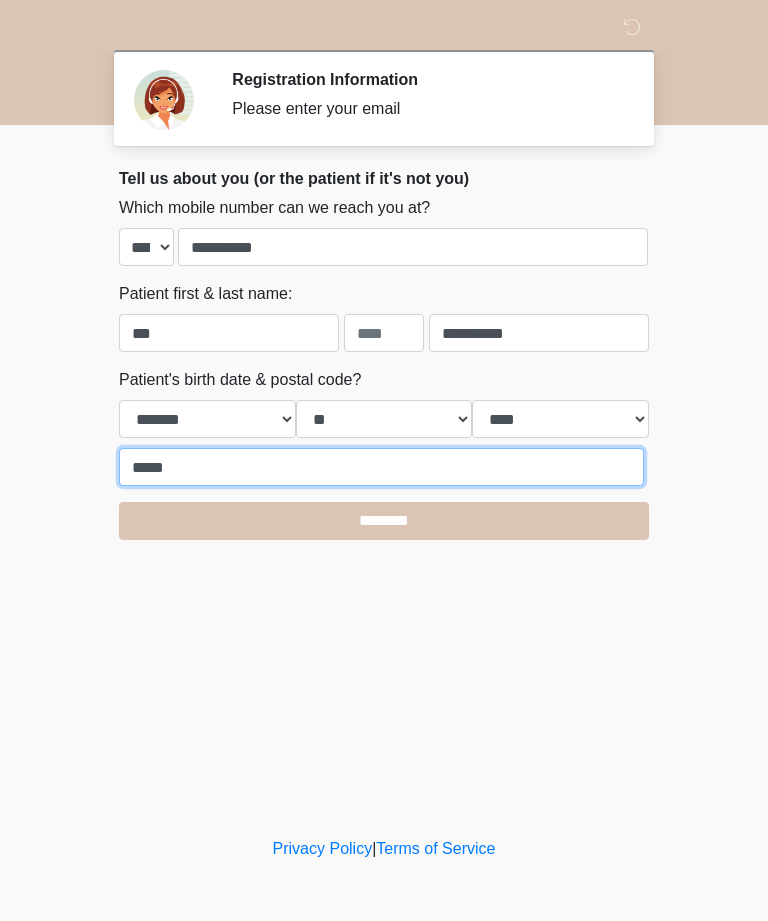 type on "*****" 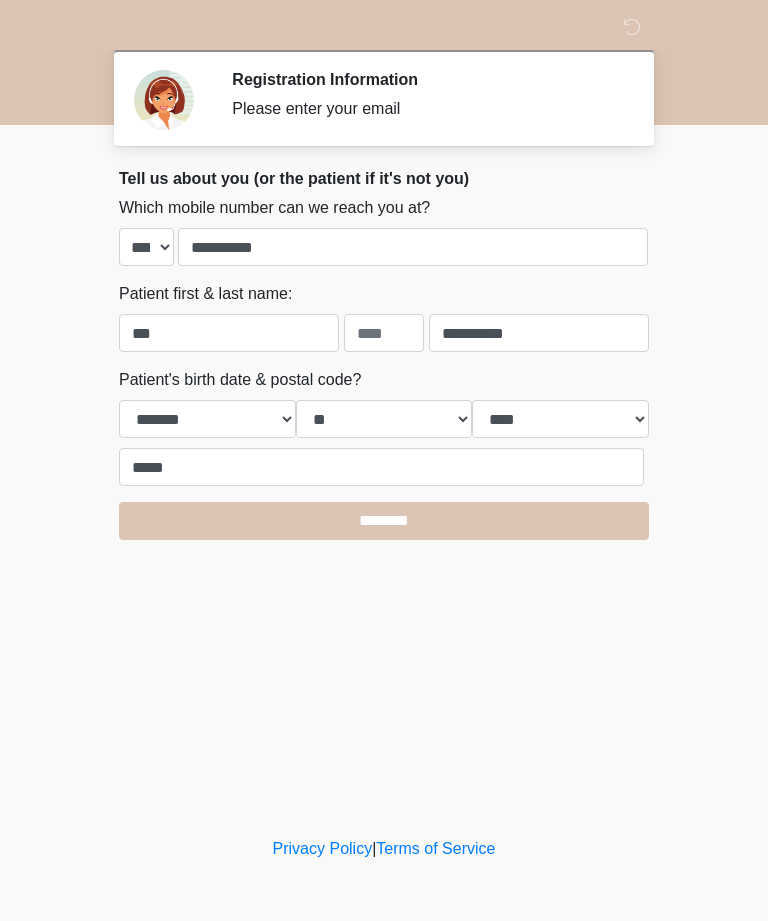 click on "********" at bounding box center [384, 521] 